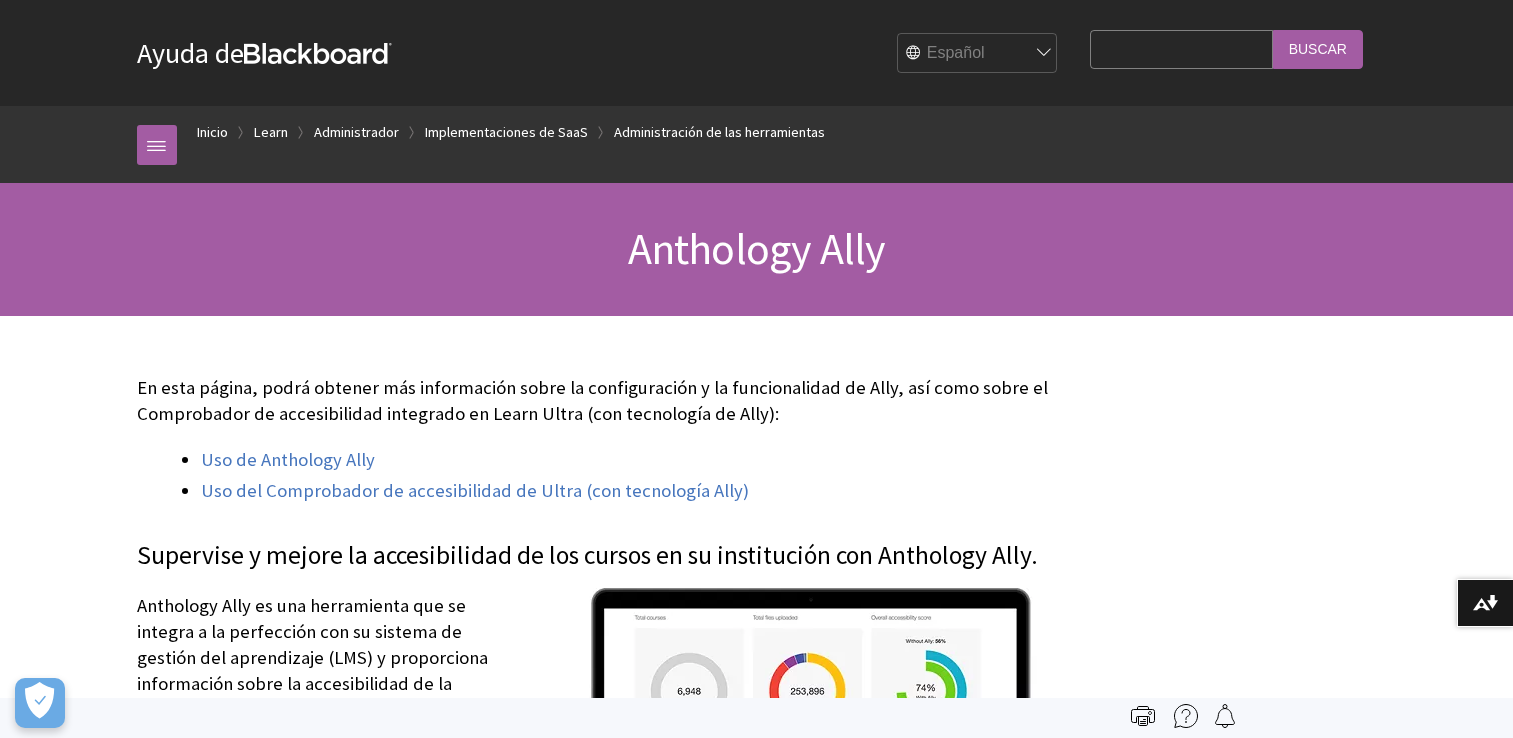 scroll, scrollTop: 0, scrollLeft: 0, axis: both 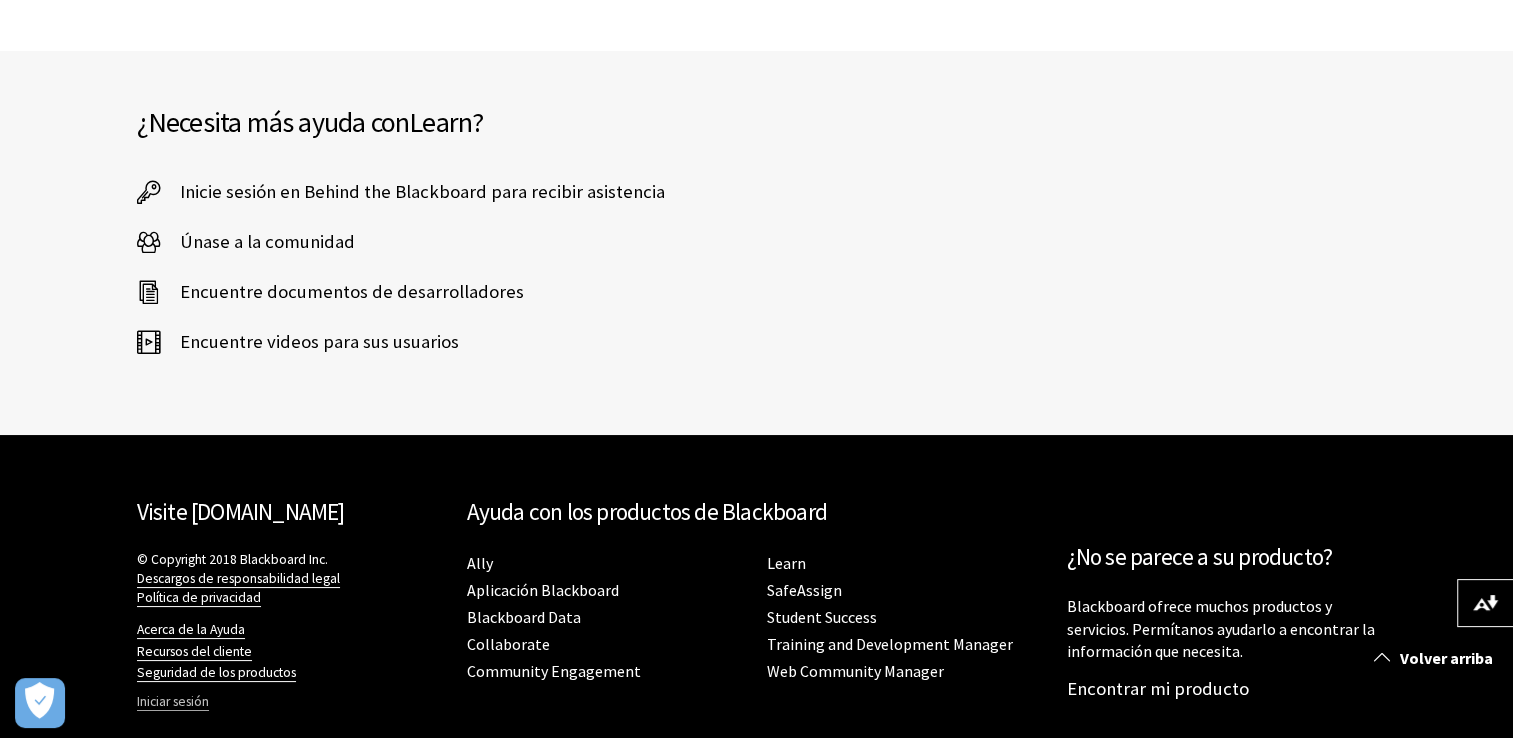 click on "Iniciar sesión" at bounding box center (173, 702) 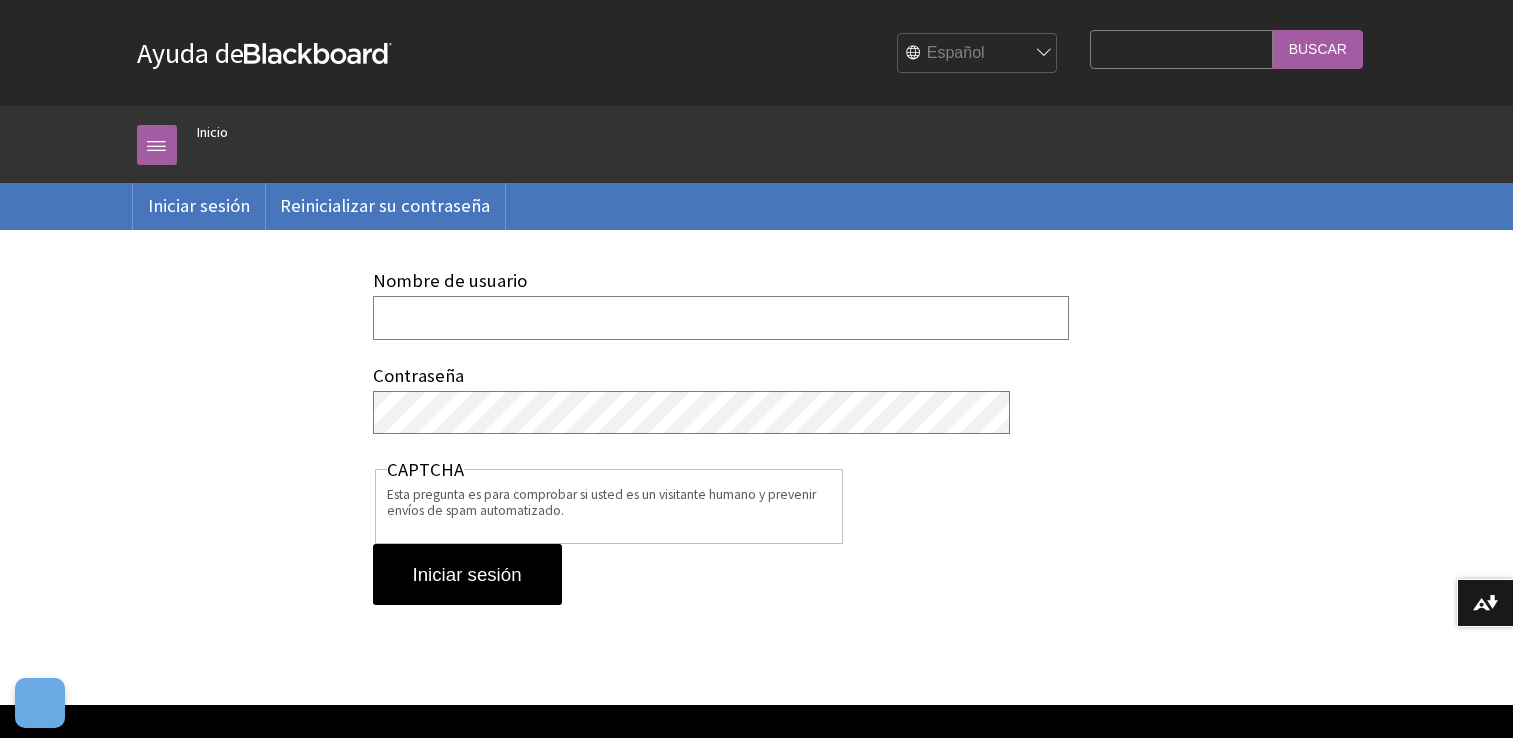 scroll, scrollTop: 0, scrollLeft: 0, axis: both 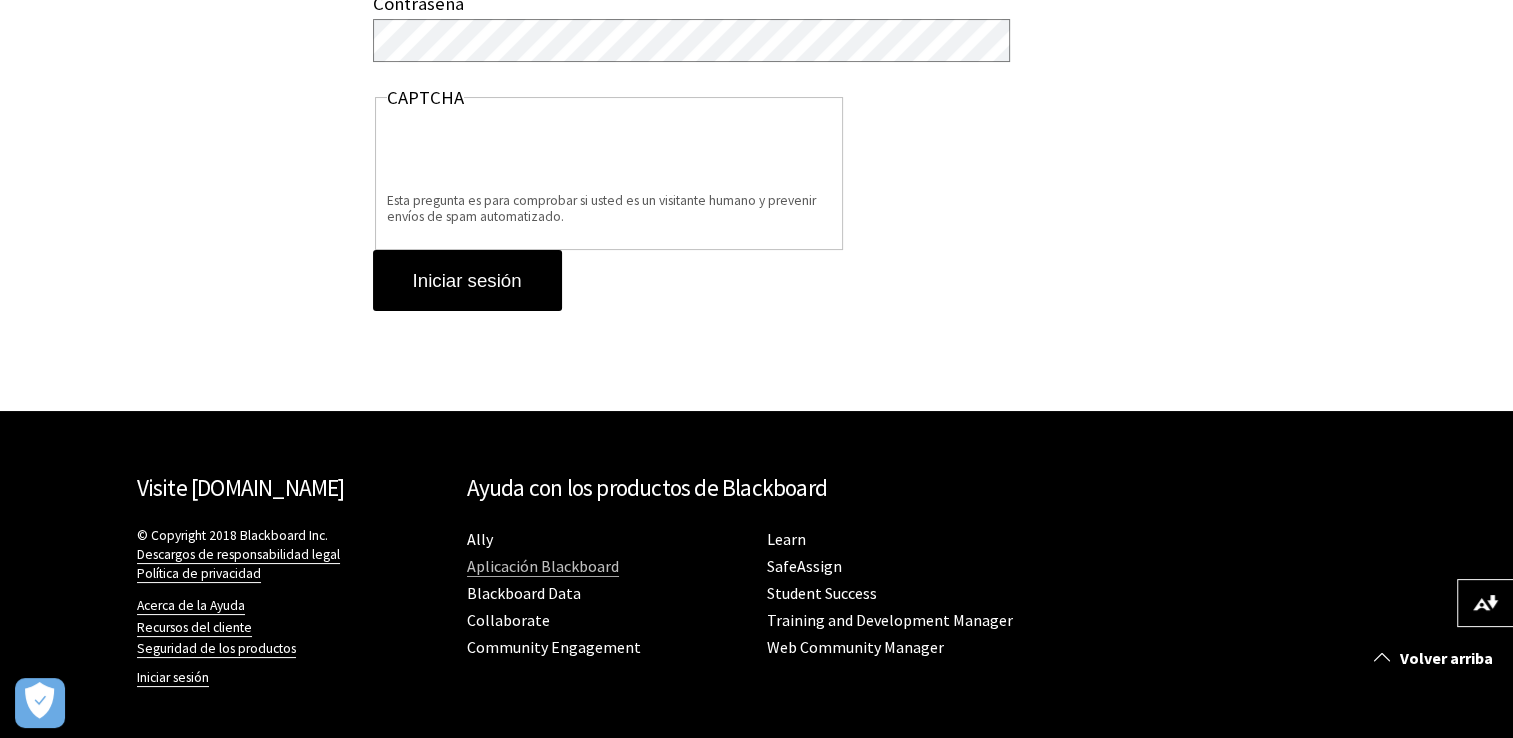 click on "Aplicación Blackboard" at bounding box center [543, 566] 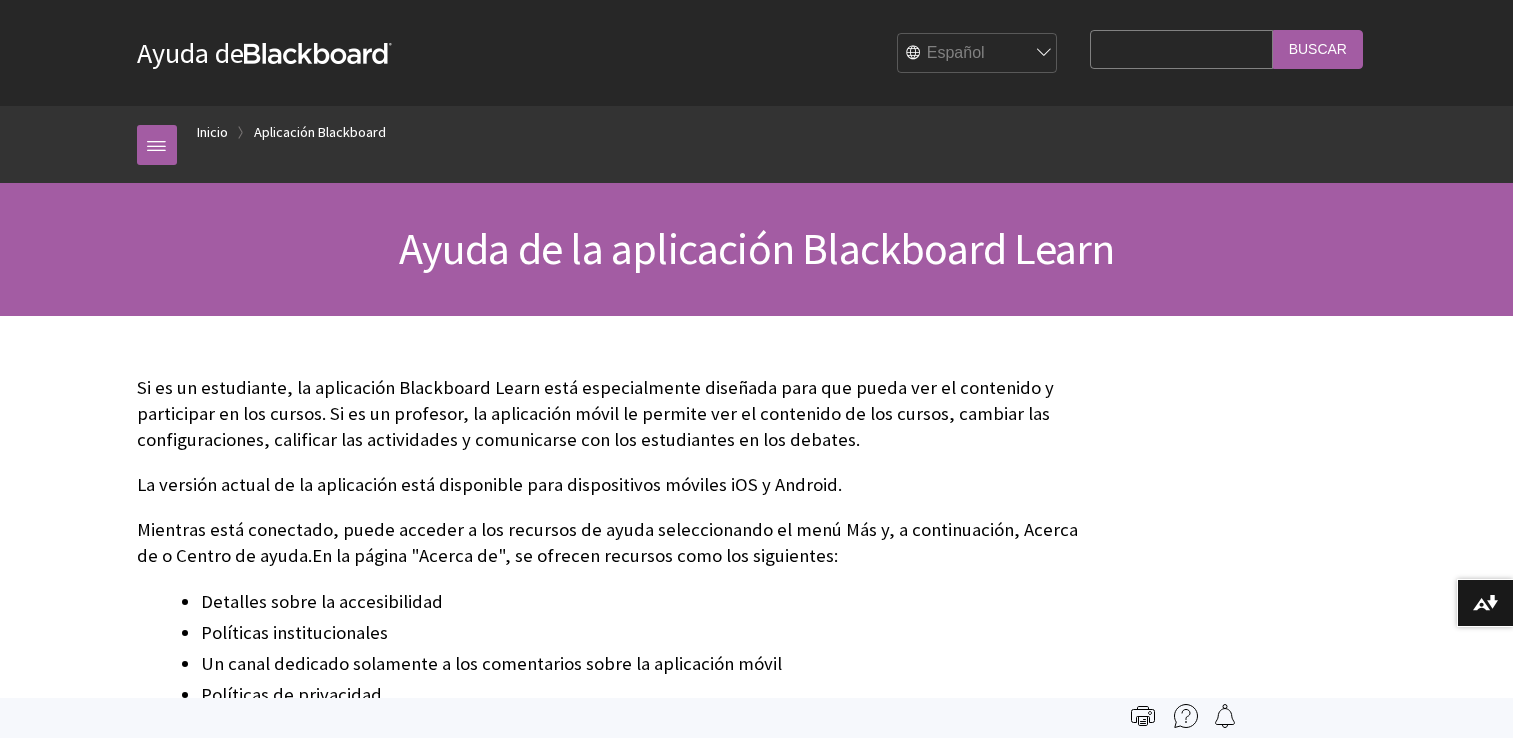 scroll, scrollTop: 0, scrollLeft: 0, axis: both 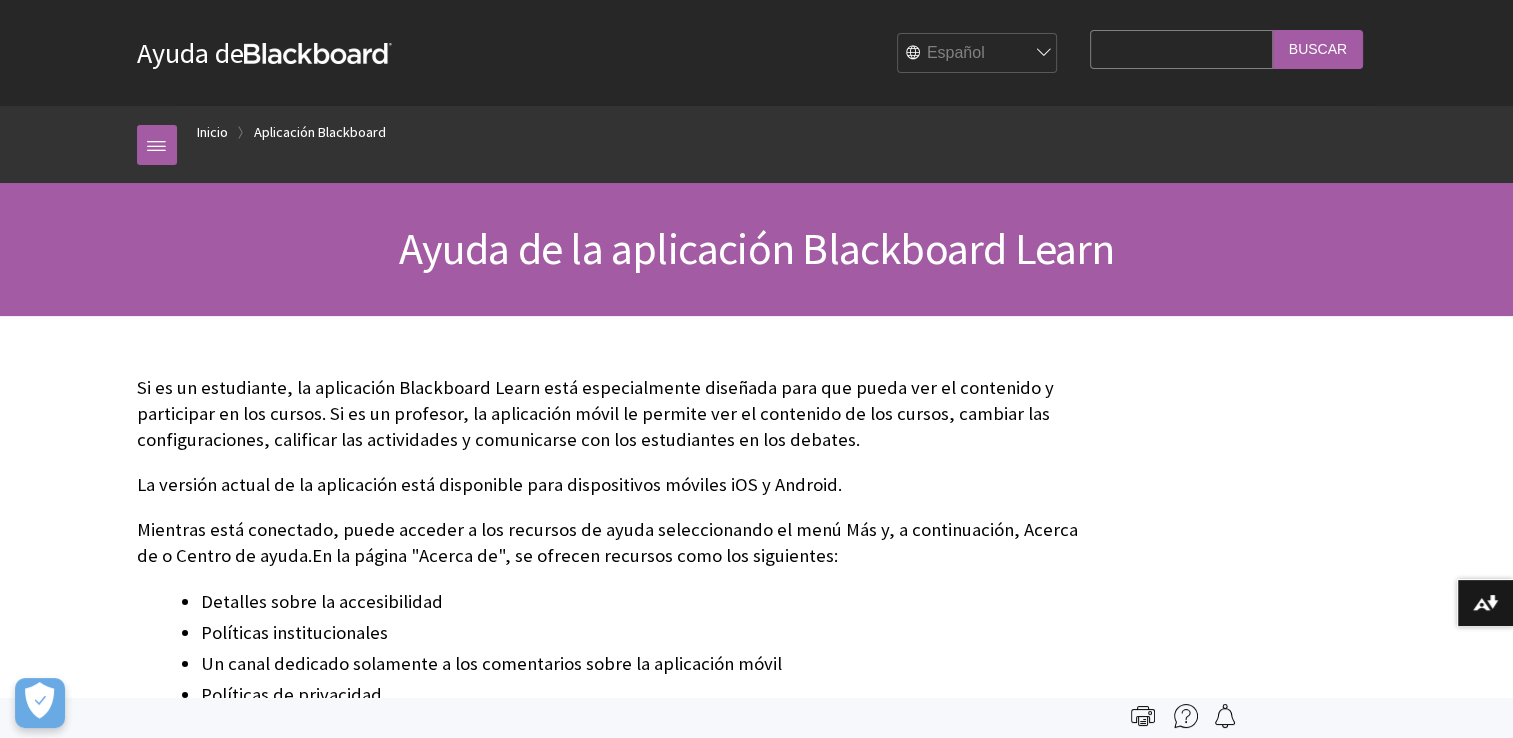 drag, startPoint x: 1495, startPoint y: 241, endPoint x: 1527, endPoint y: 262, distance: 38.27532 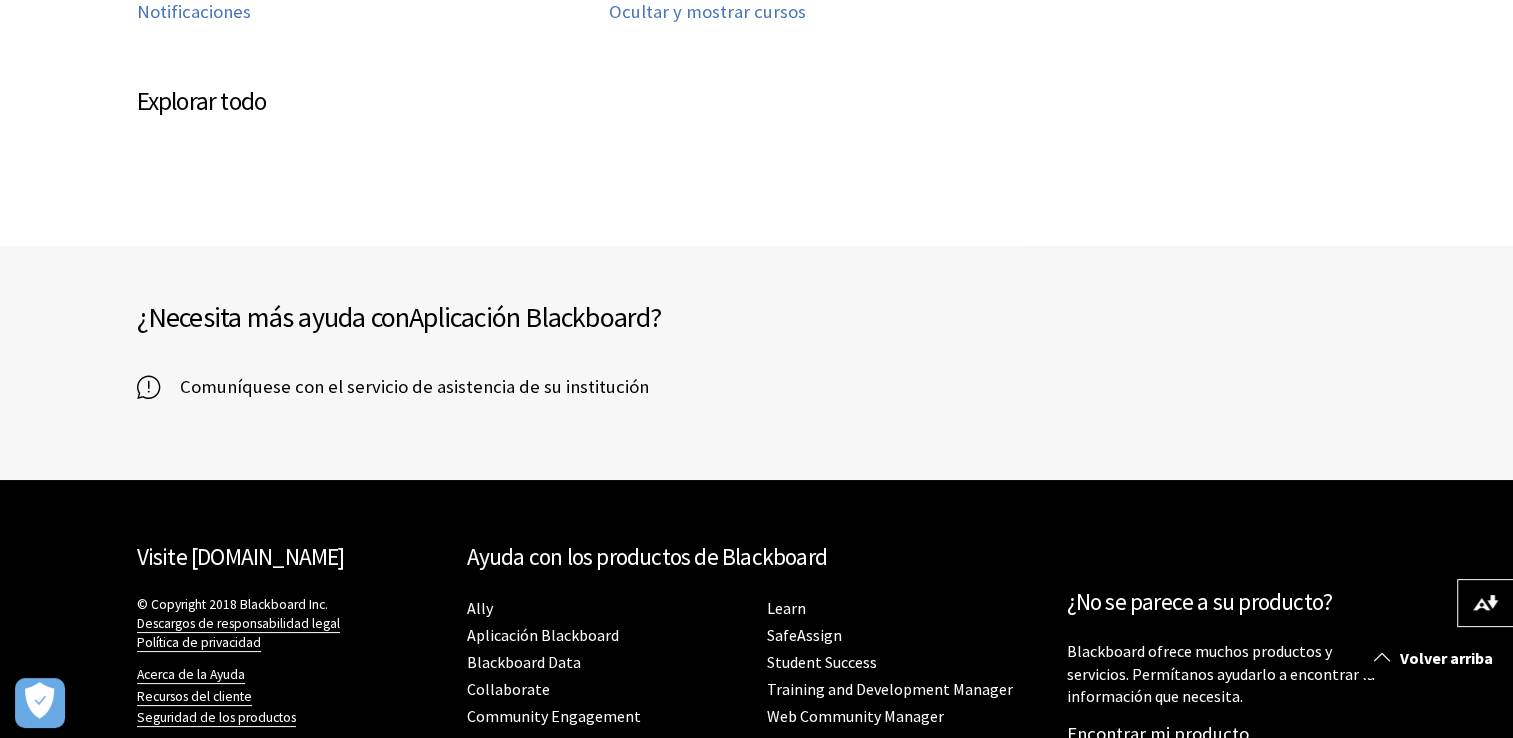 scroll, scrollTop: 1233, scrollLeft: 0, axis: vertical 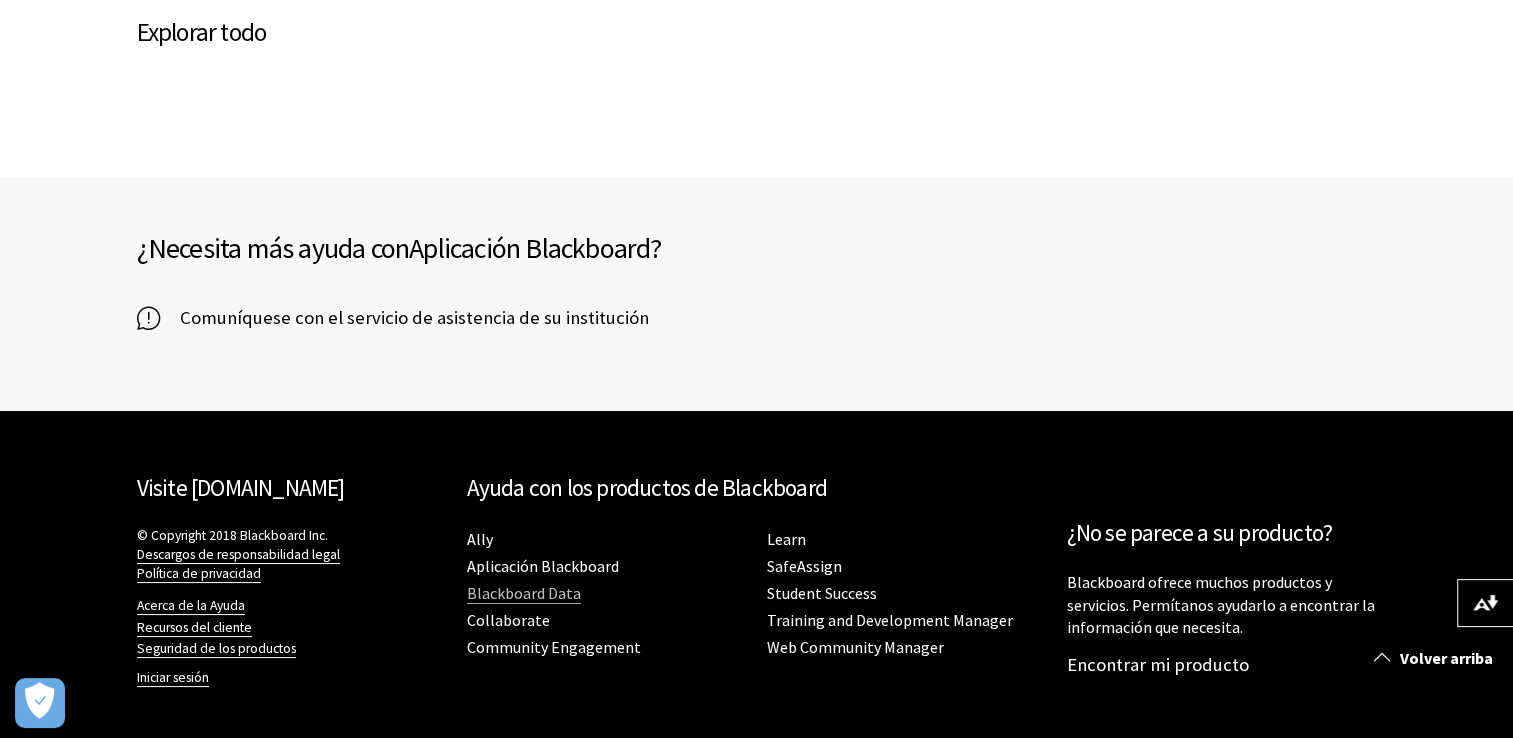 click on "Blackboard Data" at bounding box center (524, 593) 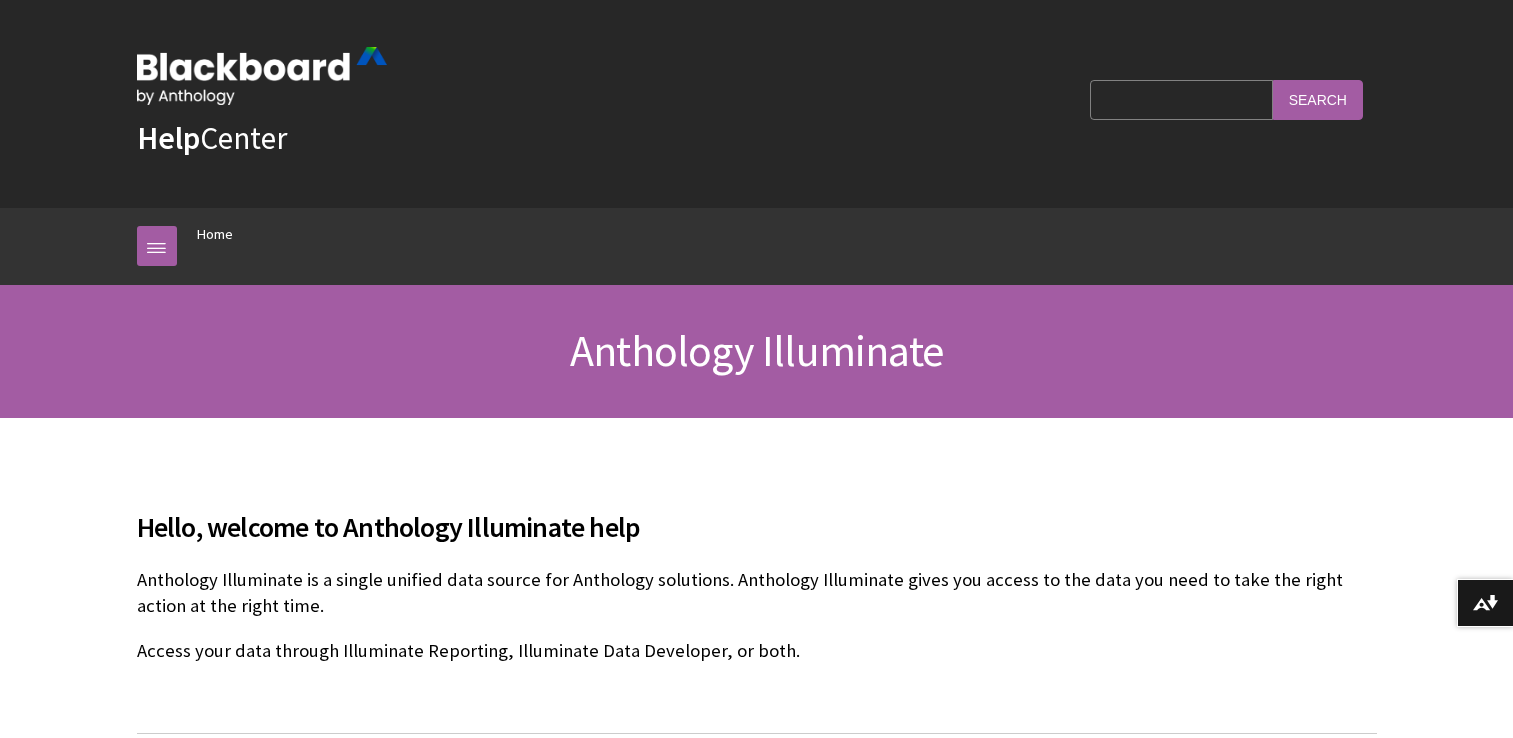 scroll, scrollTop: 0, scrollLeft: 0, axis: both 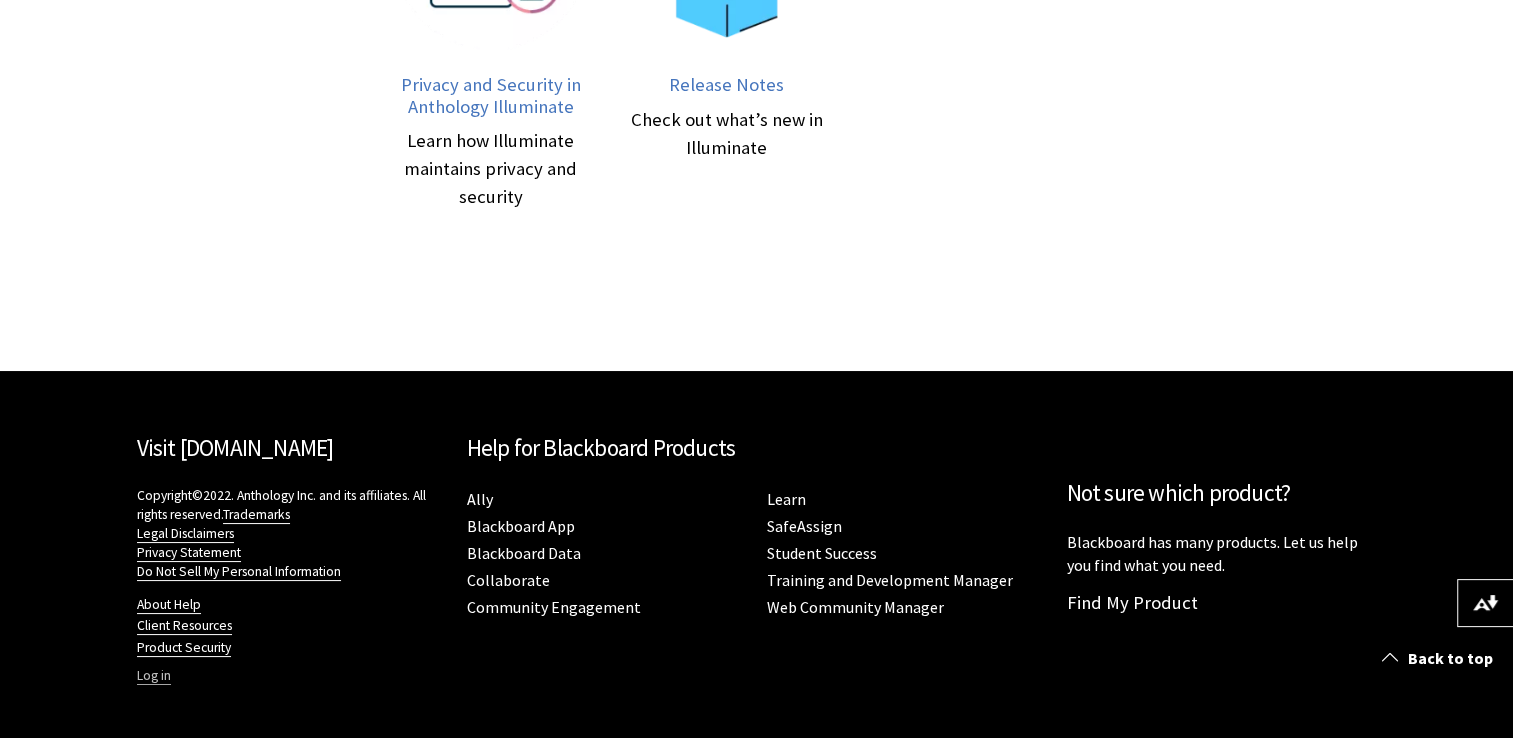 click on "Log in" at bounding box center (154, 676) 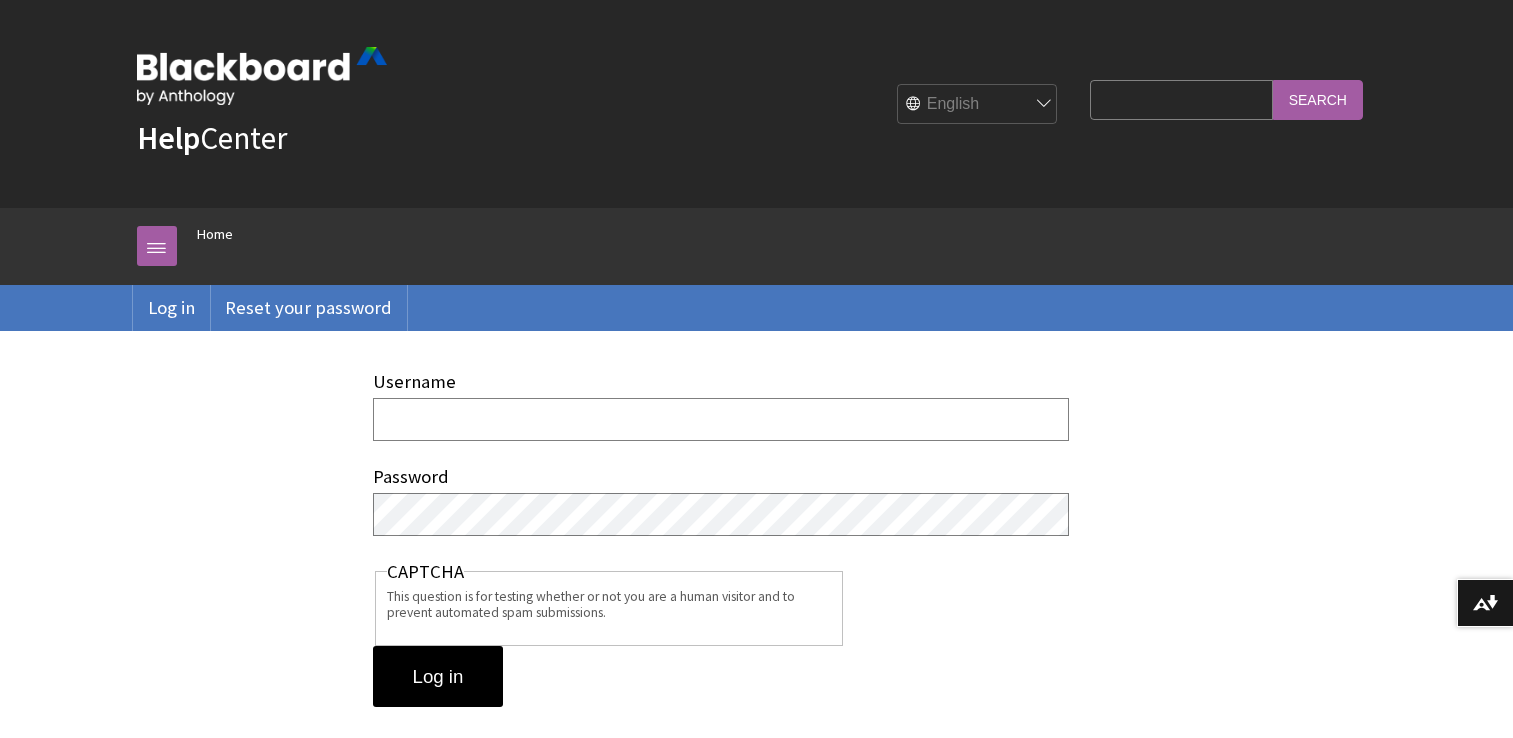 scroll, scrollTop: 0, scrollLeft: 0, axis: both 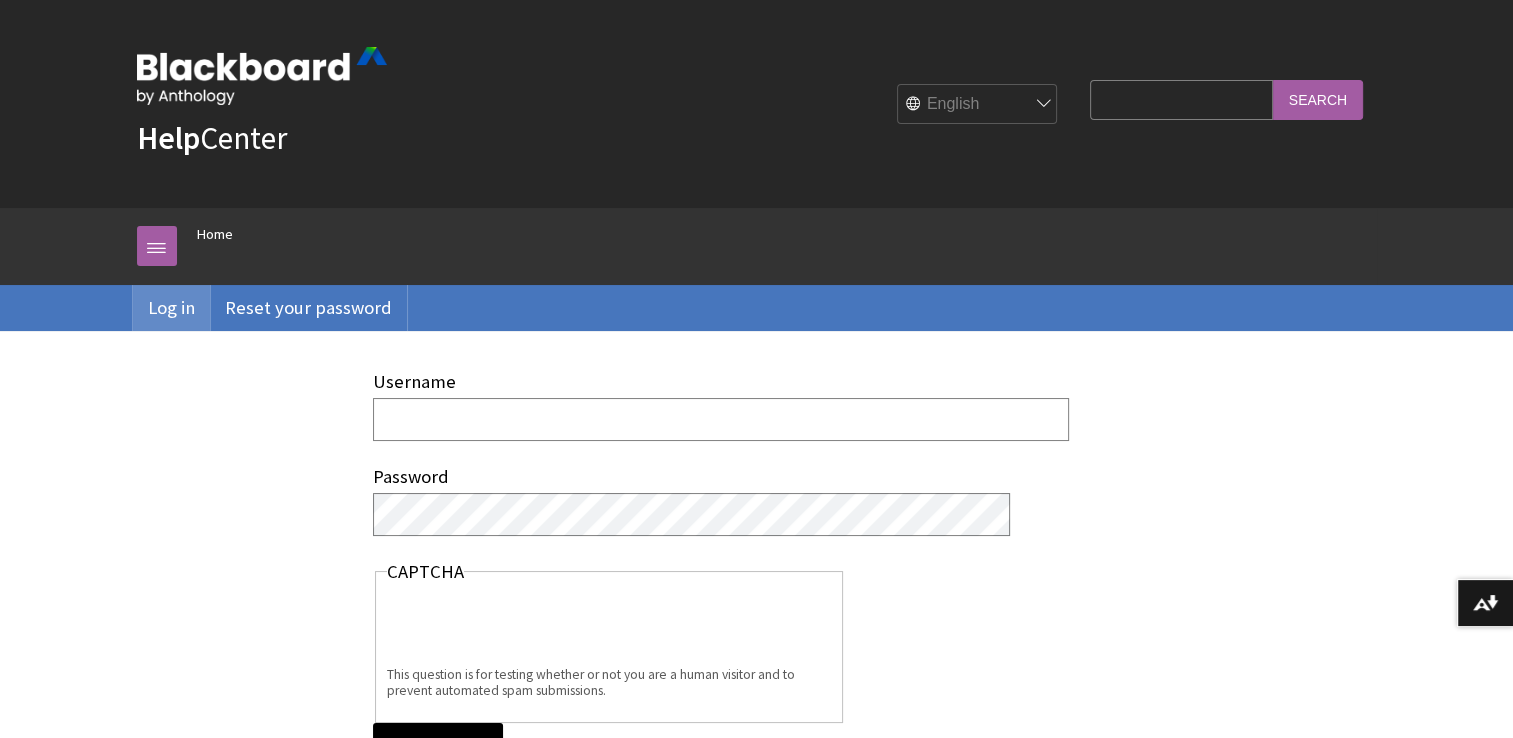 click on "Log in" at bounding box center (171, 308) 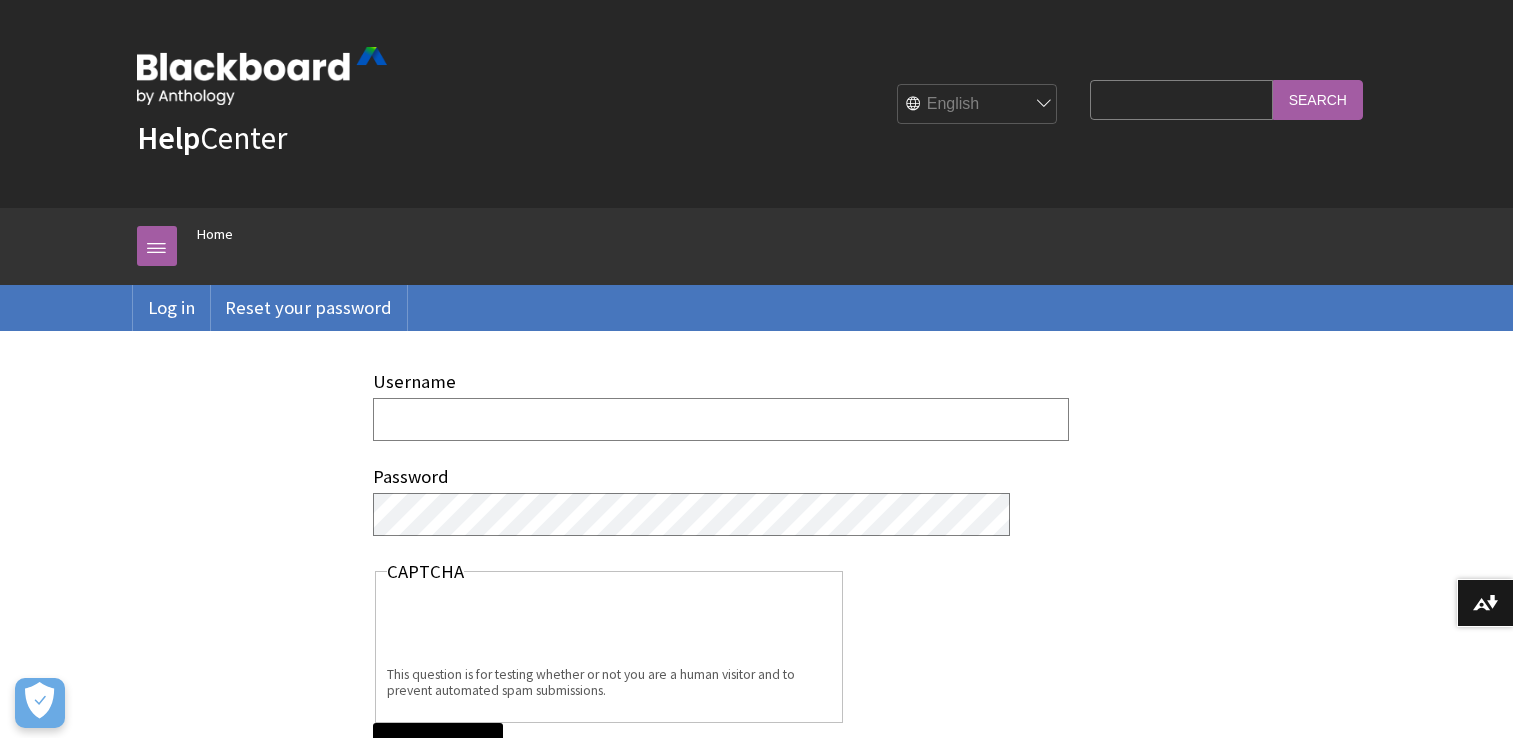 scroll, scrollTop: 0, scrollLeft: 0, axis: both 